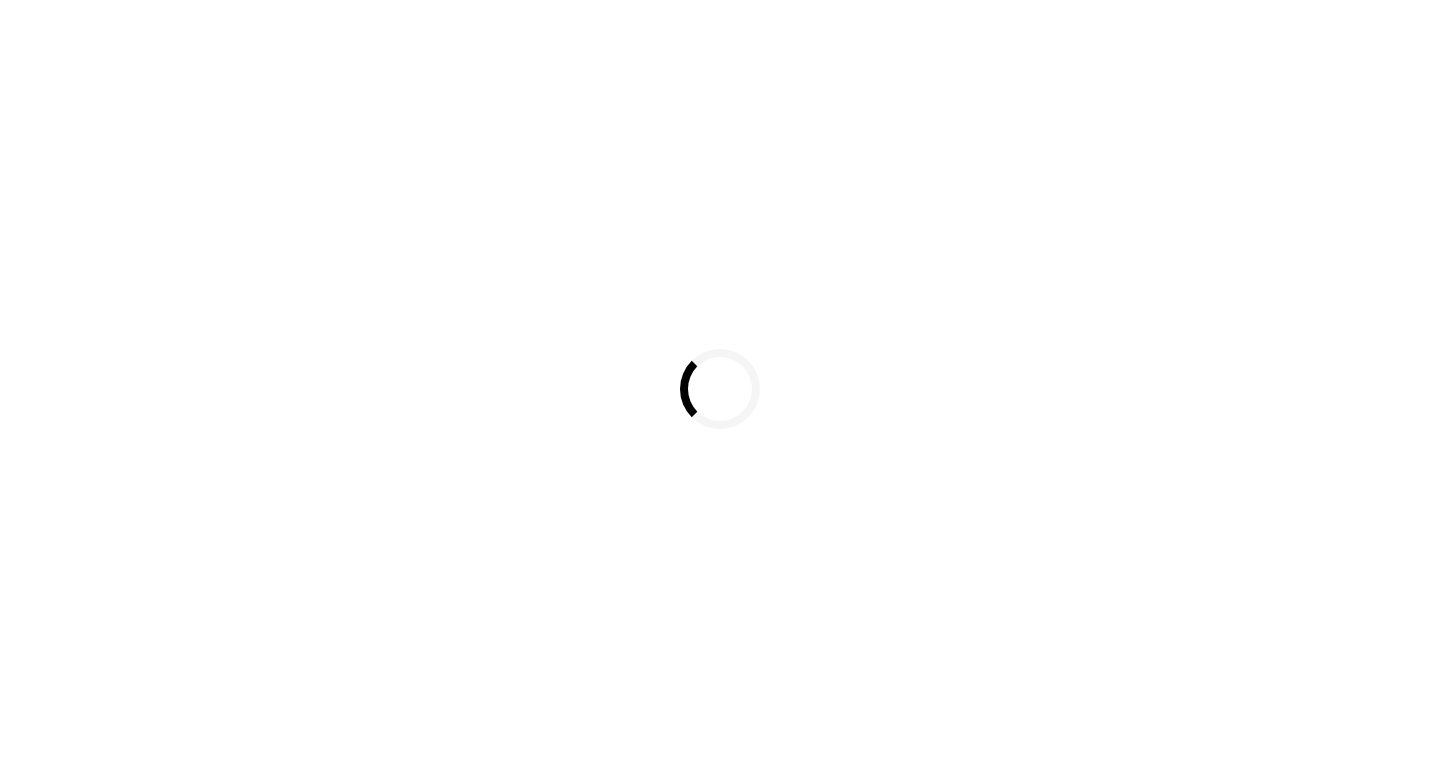 scroll, scrollTop: 0, scrollLeft: 0, axis: both 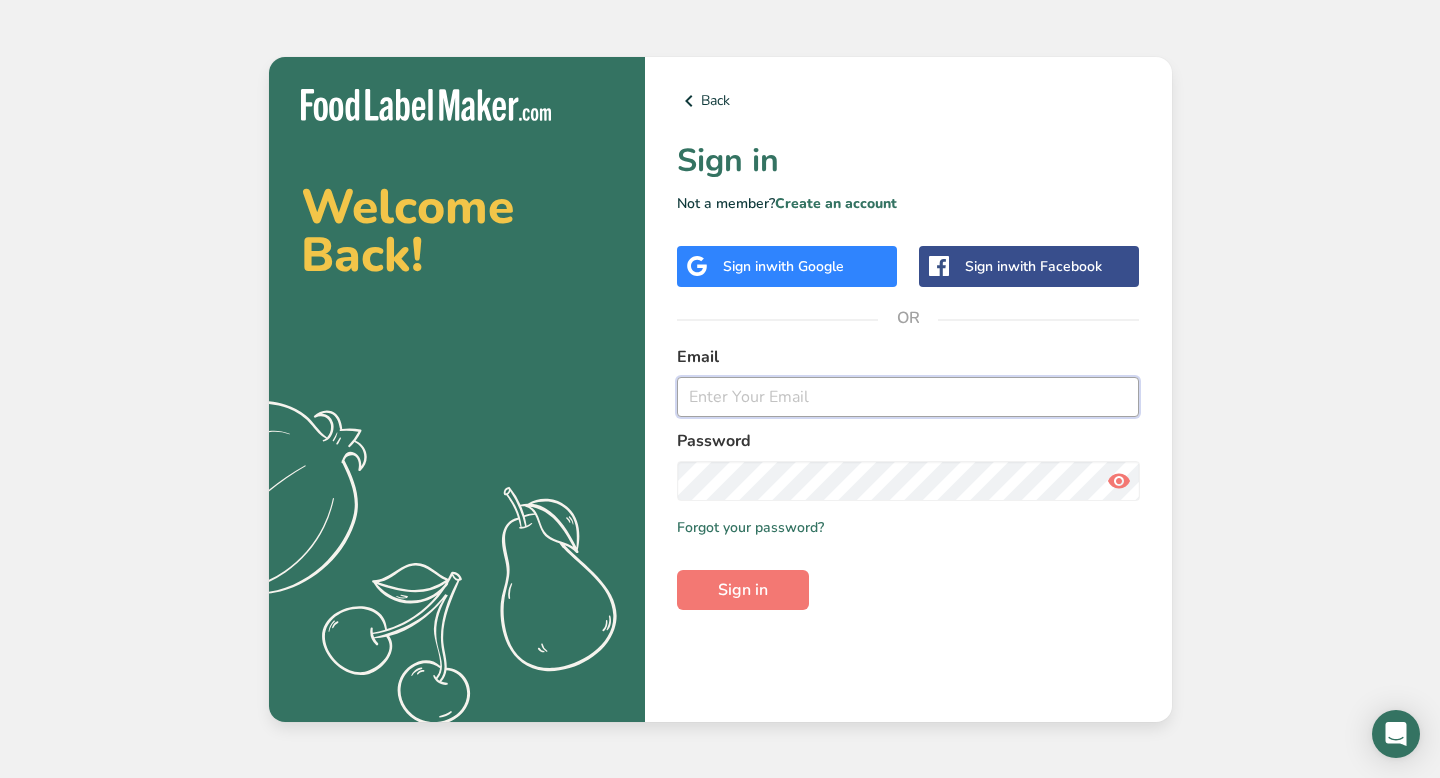 click at bounding box center [908, 397] 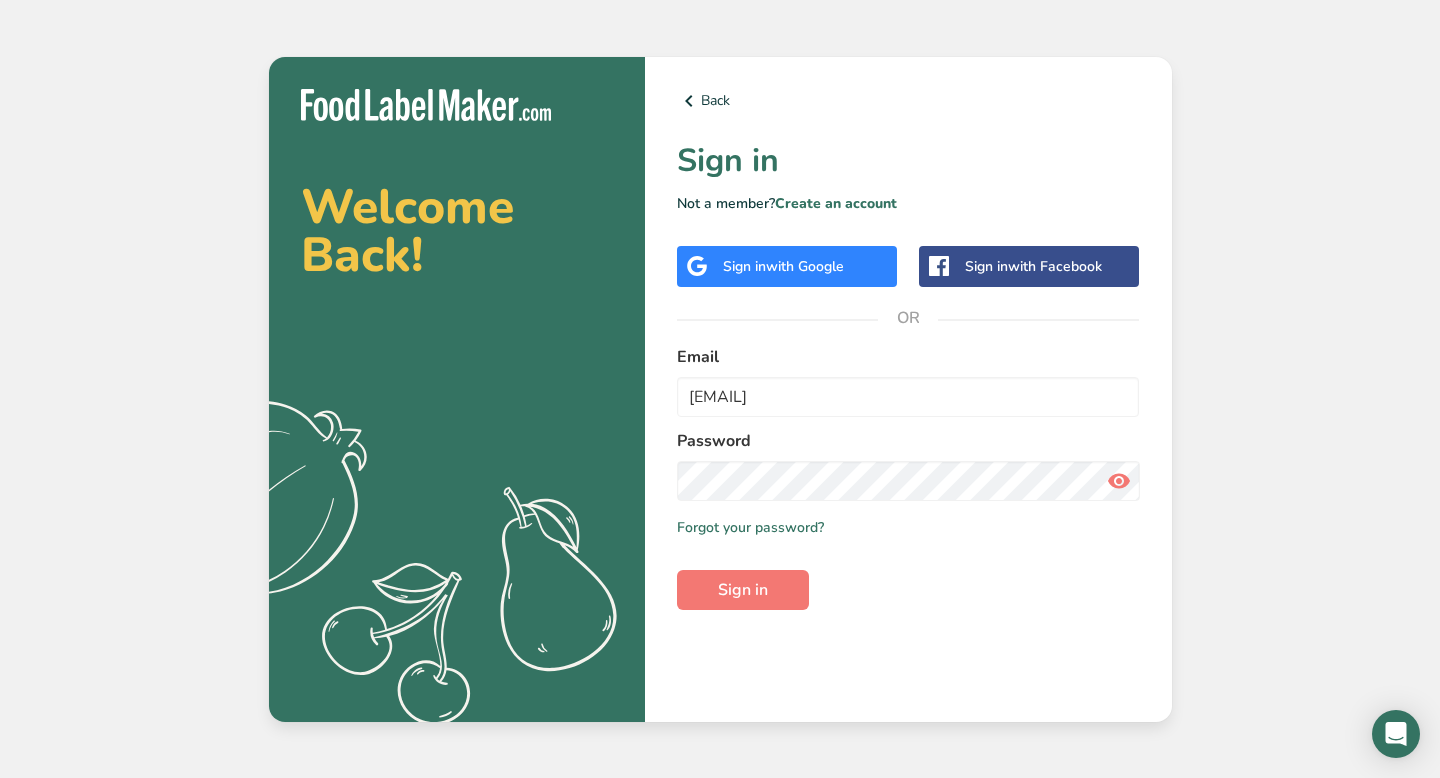 click on "with Google" at bounding box center [805, 266] 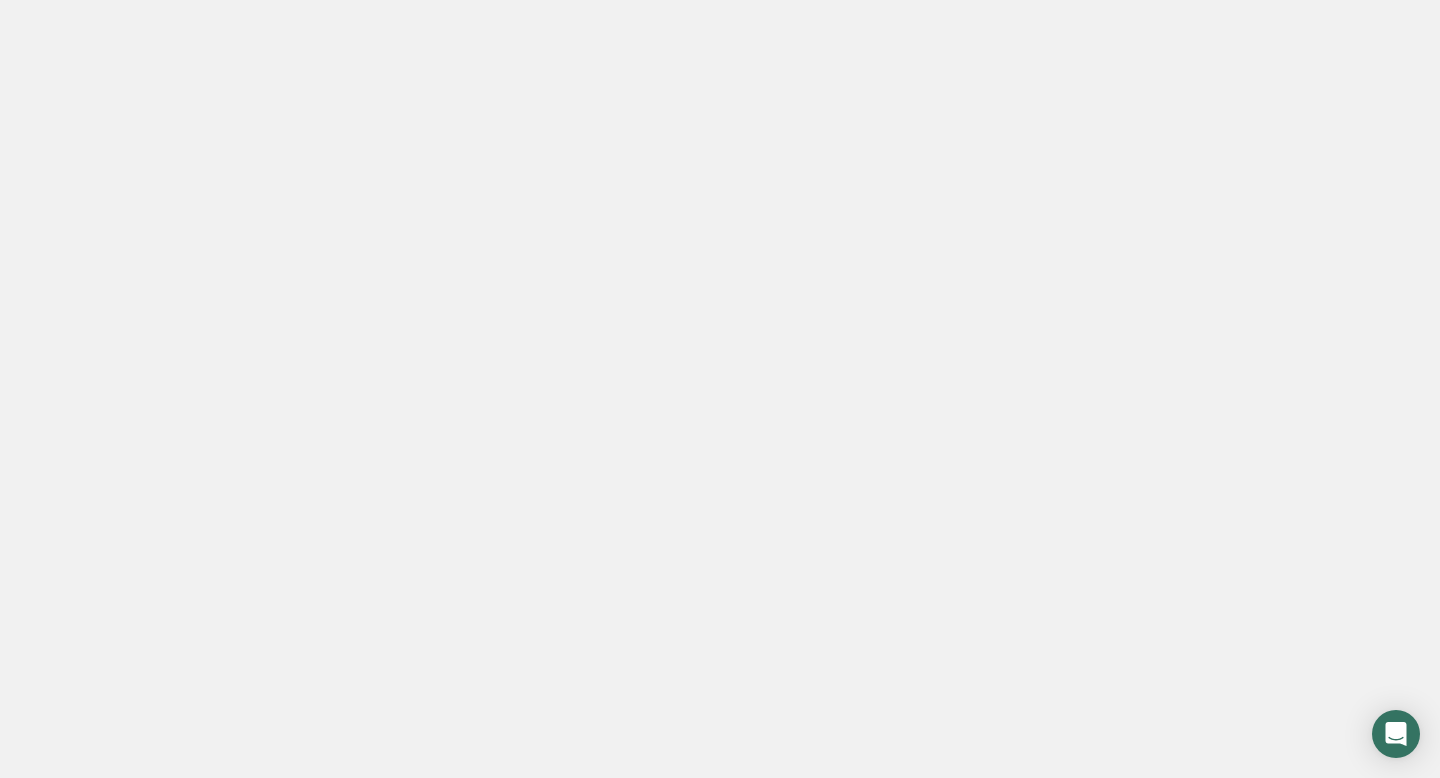 scroll, scrollTop: 0, scrollLeft: 0, axis: both 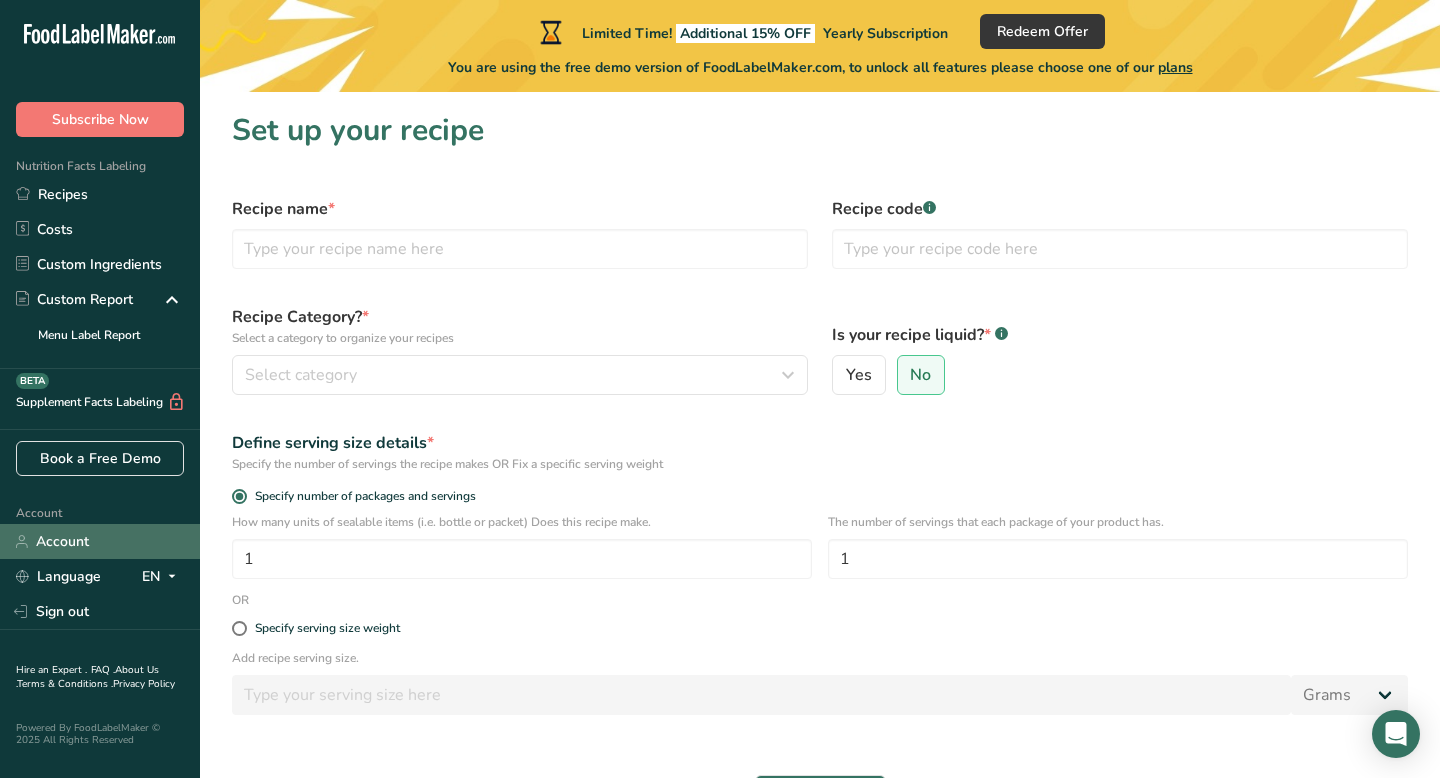 click on "Account" at bounding box center (100, 541) 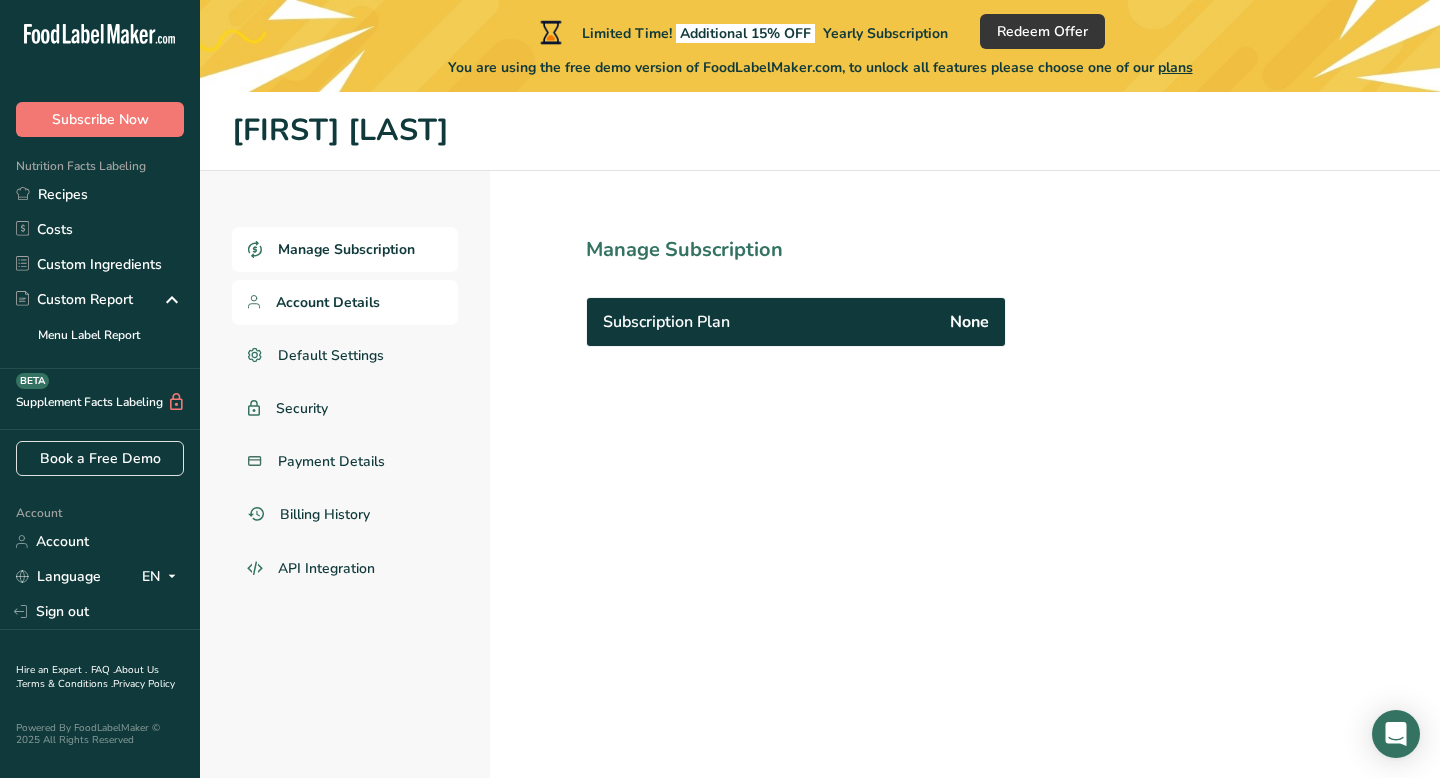 click on "Account Details" at bounding box center [328, 302] 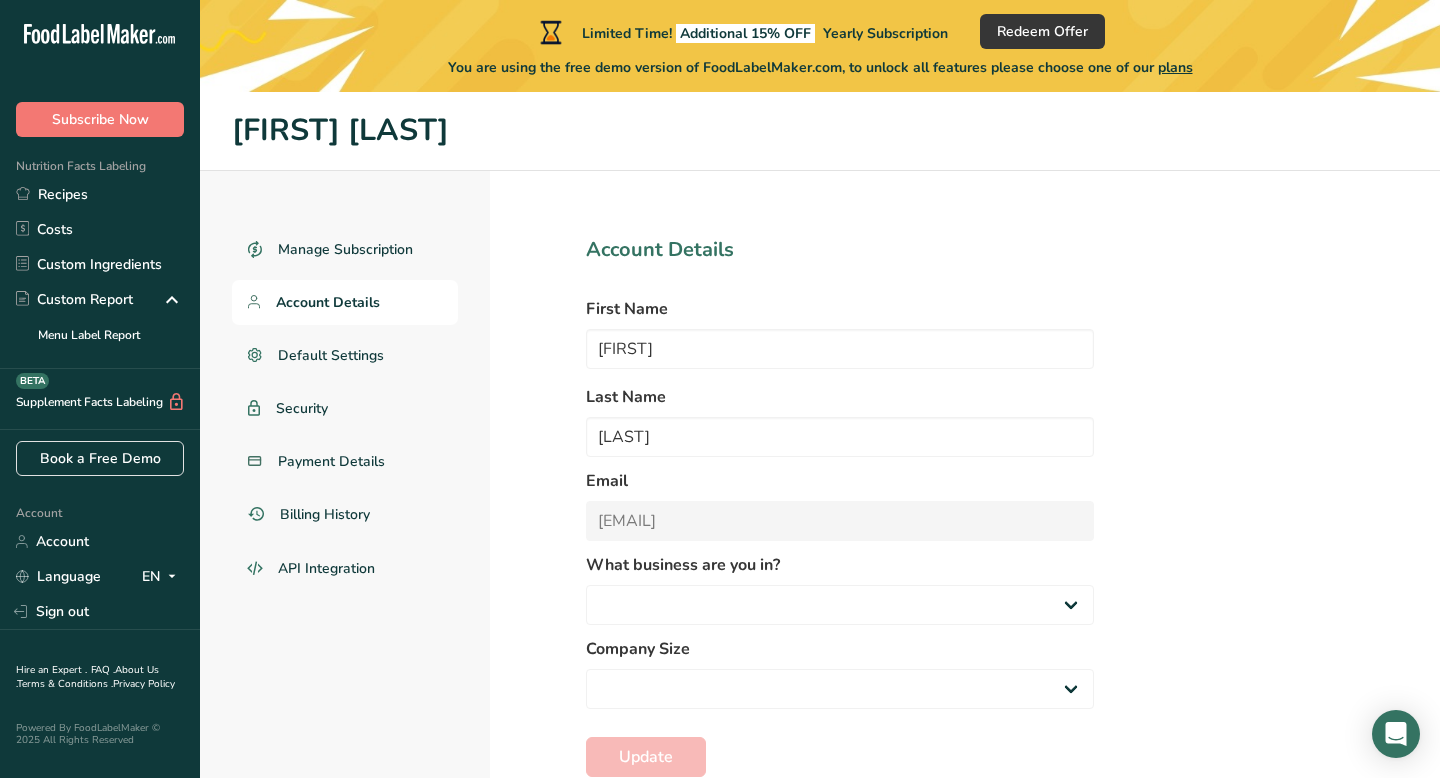 select on "8" 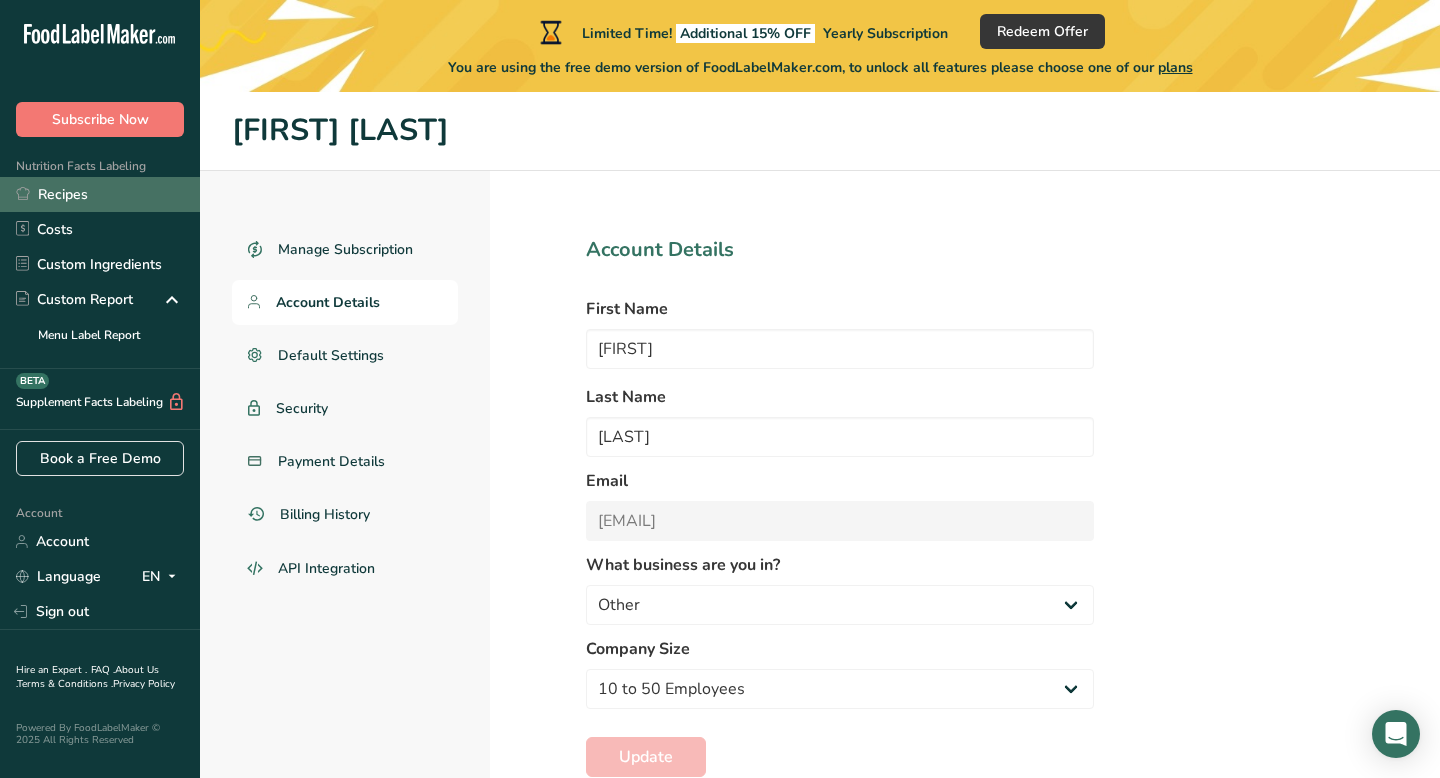 click on "Recipes" at bounding box center (100, 194) 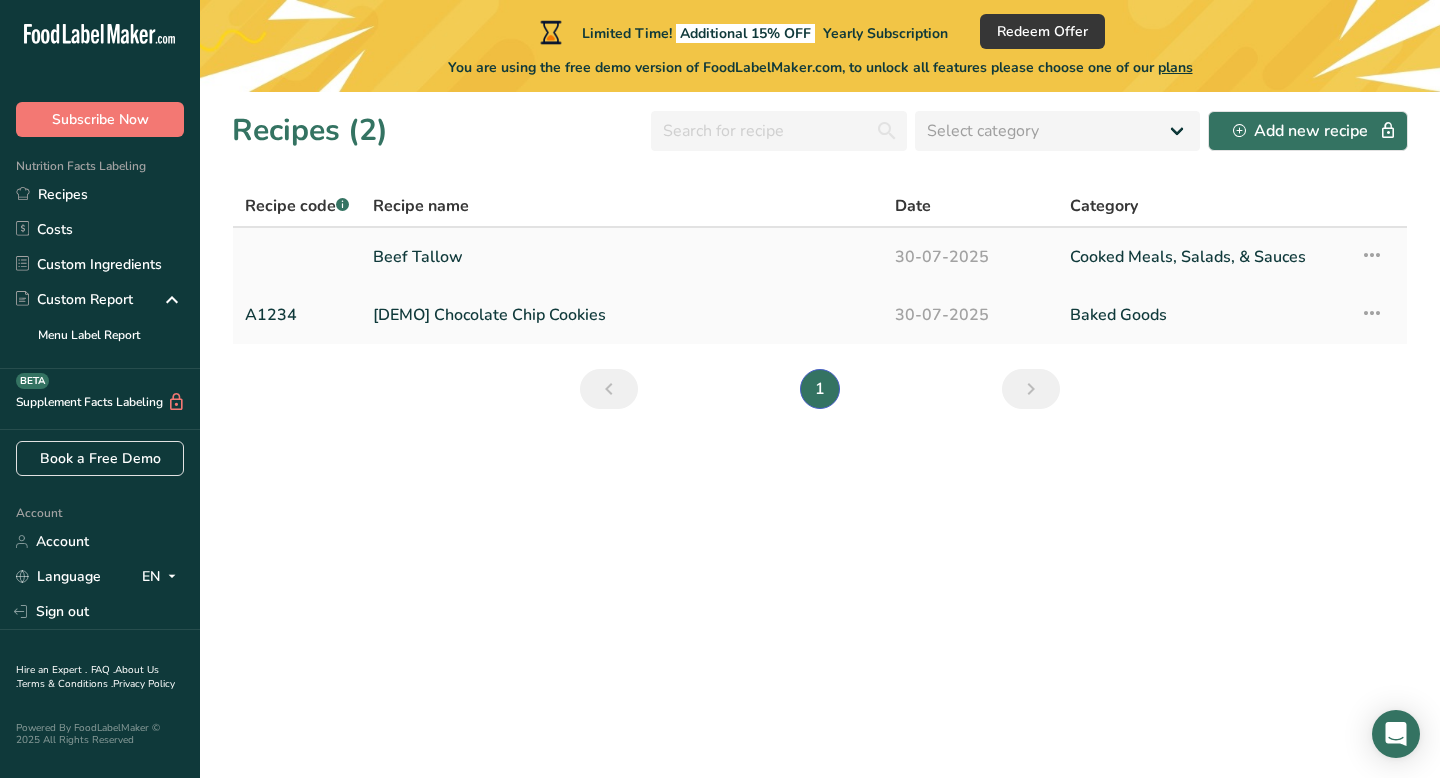 click on "Beef Tallow" at bounding box center [622, 257] 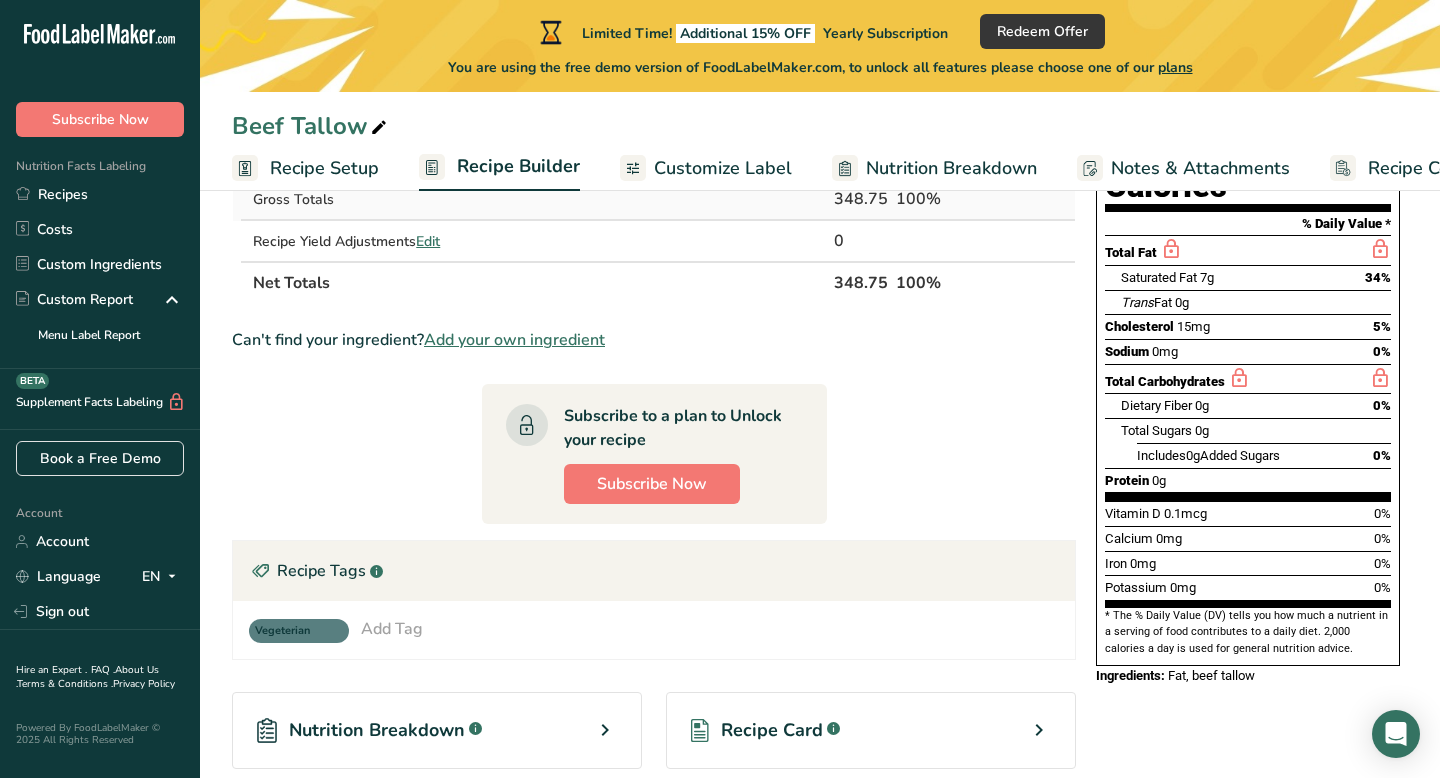 scroll, scrollTop: 289, scrollLeft: 0, axis: vertical 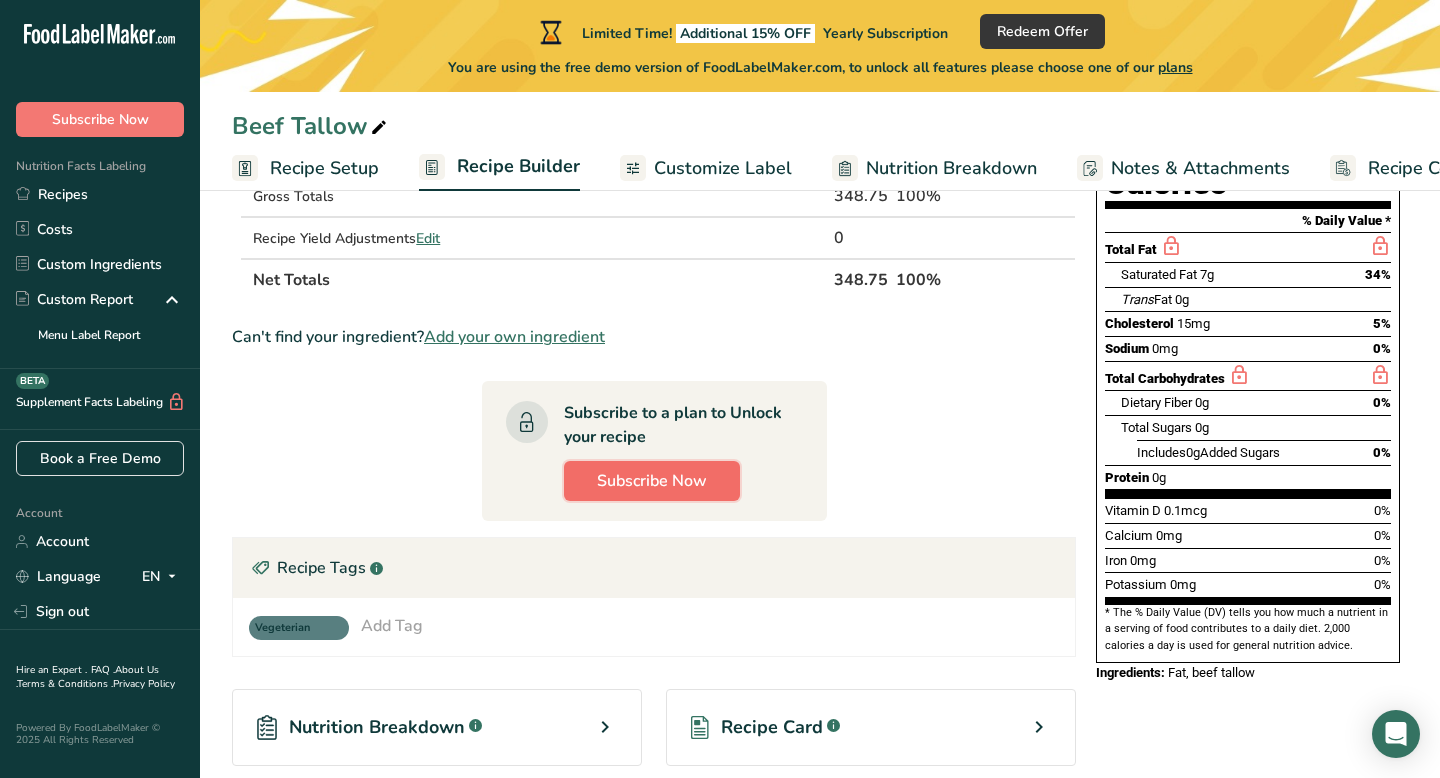 click on "Subscribe Now" at bounding box center (652, 481) 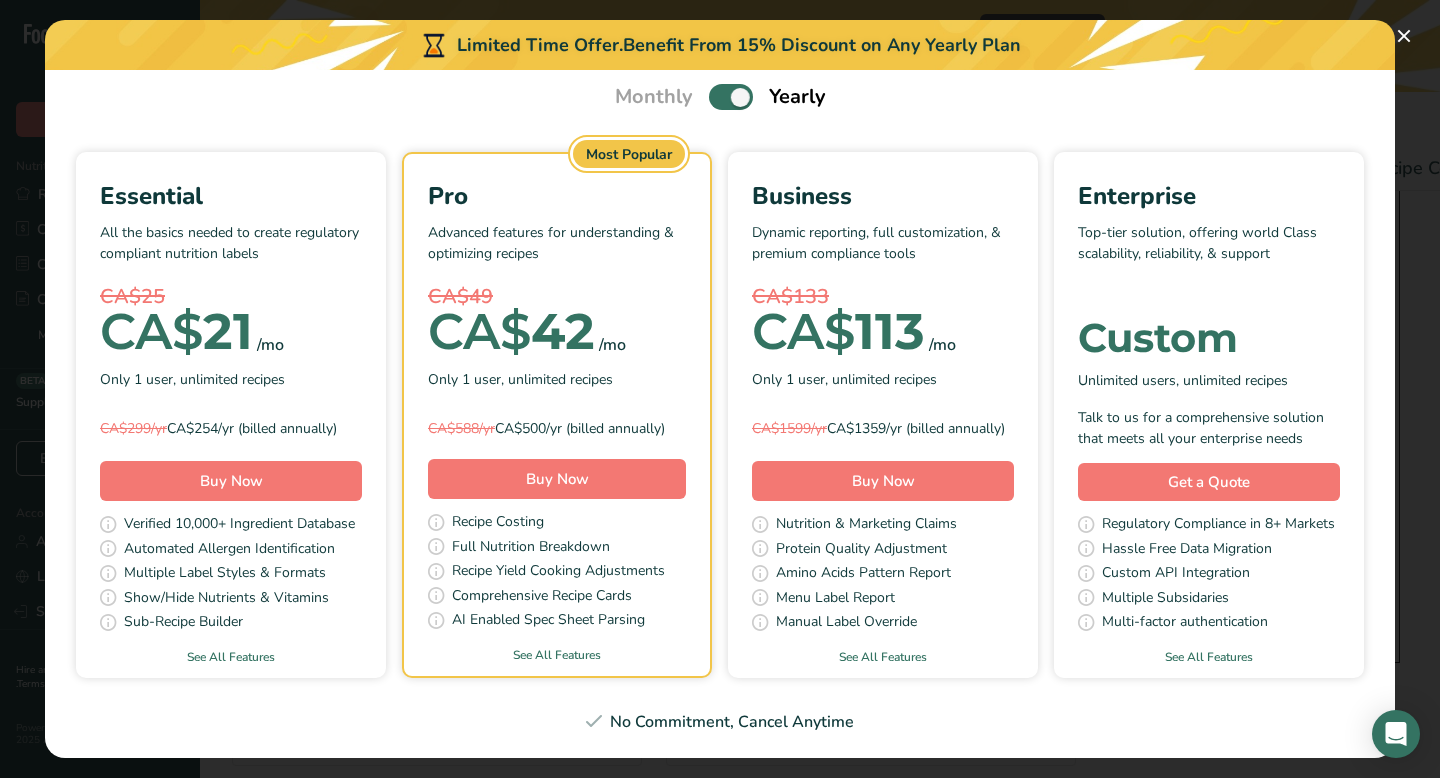 scroll, scrollTop: 96, scrollLeft: 0, axis: vertical 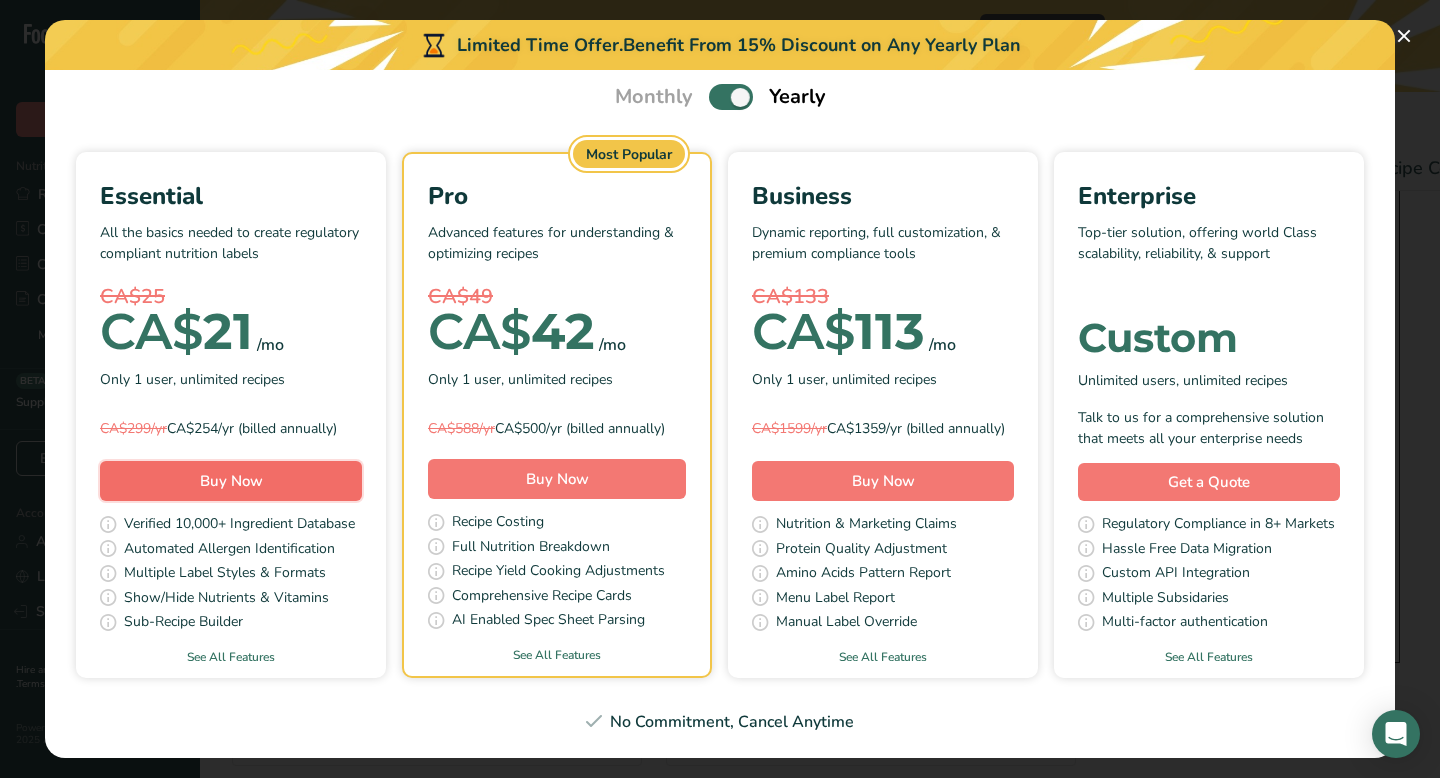 click on "Buy Now" at bounding box center (231, 481) 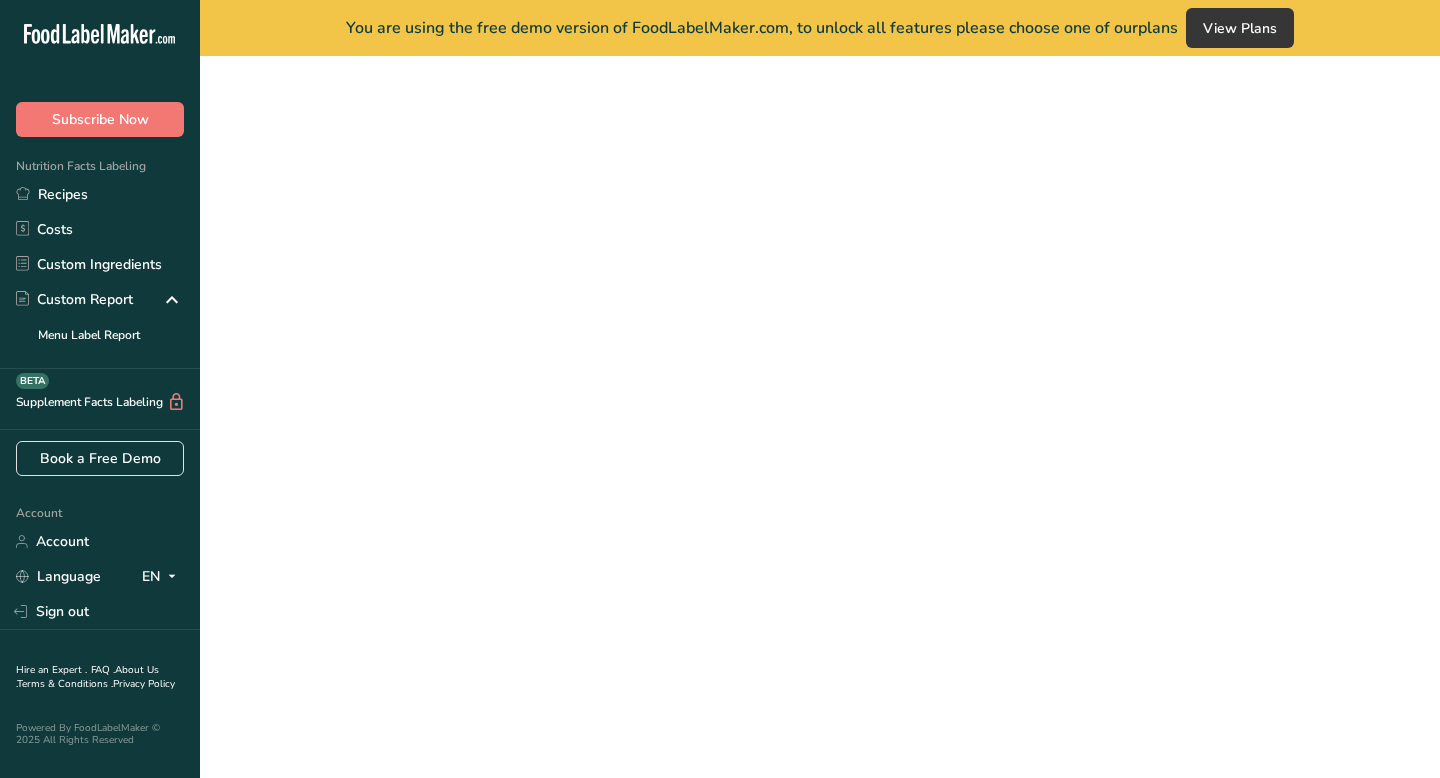 scroll, scrollTop: 0, scrollLeft: 0, axis: both 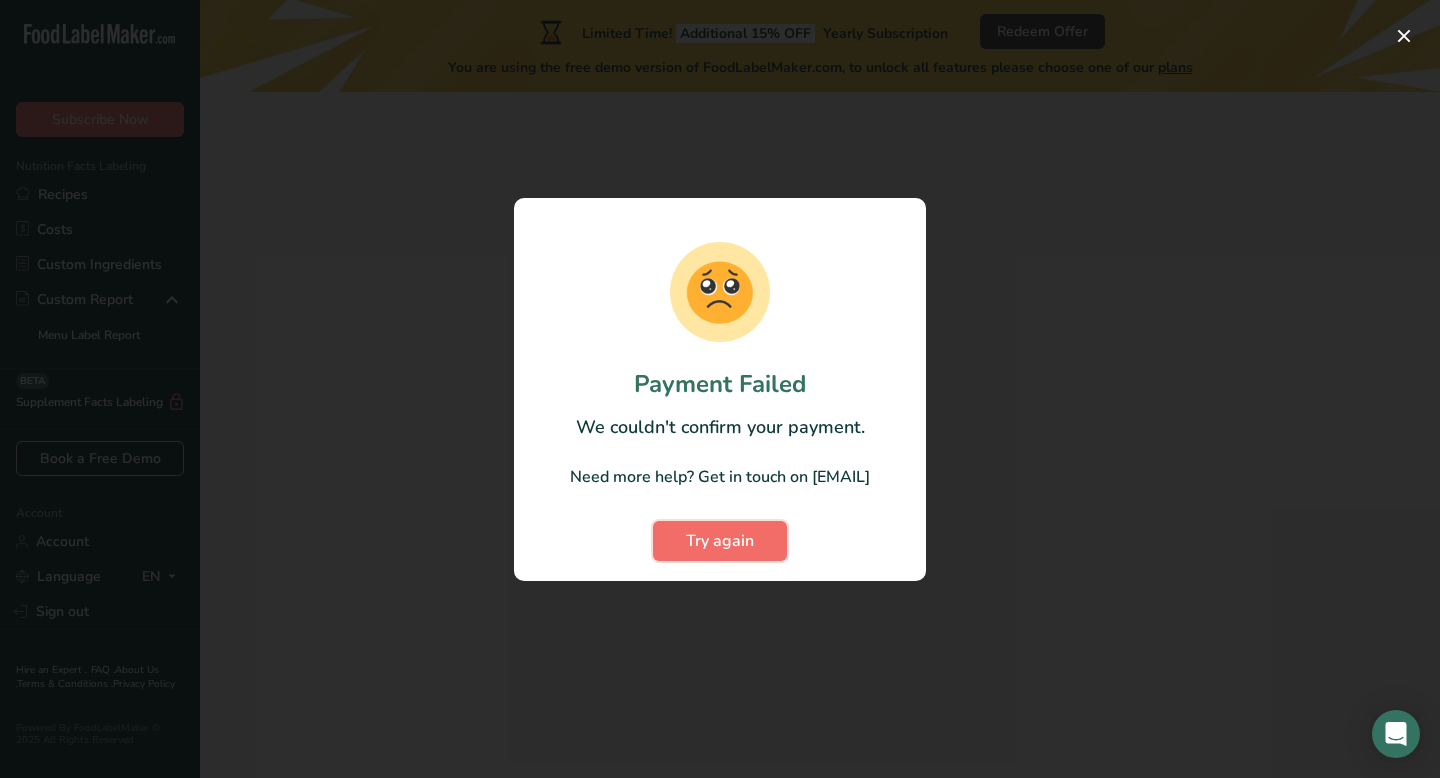 click on "Try again" at bounding box center [720, 541] 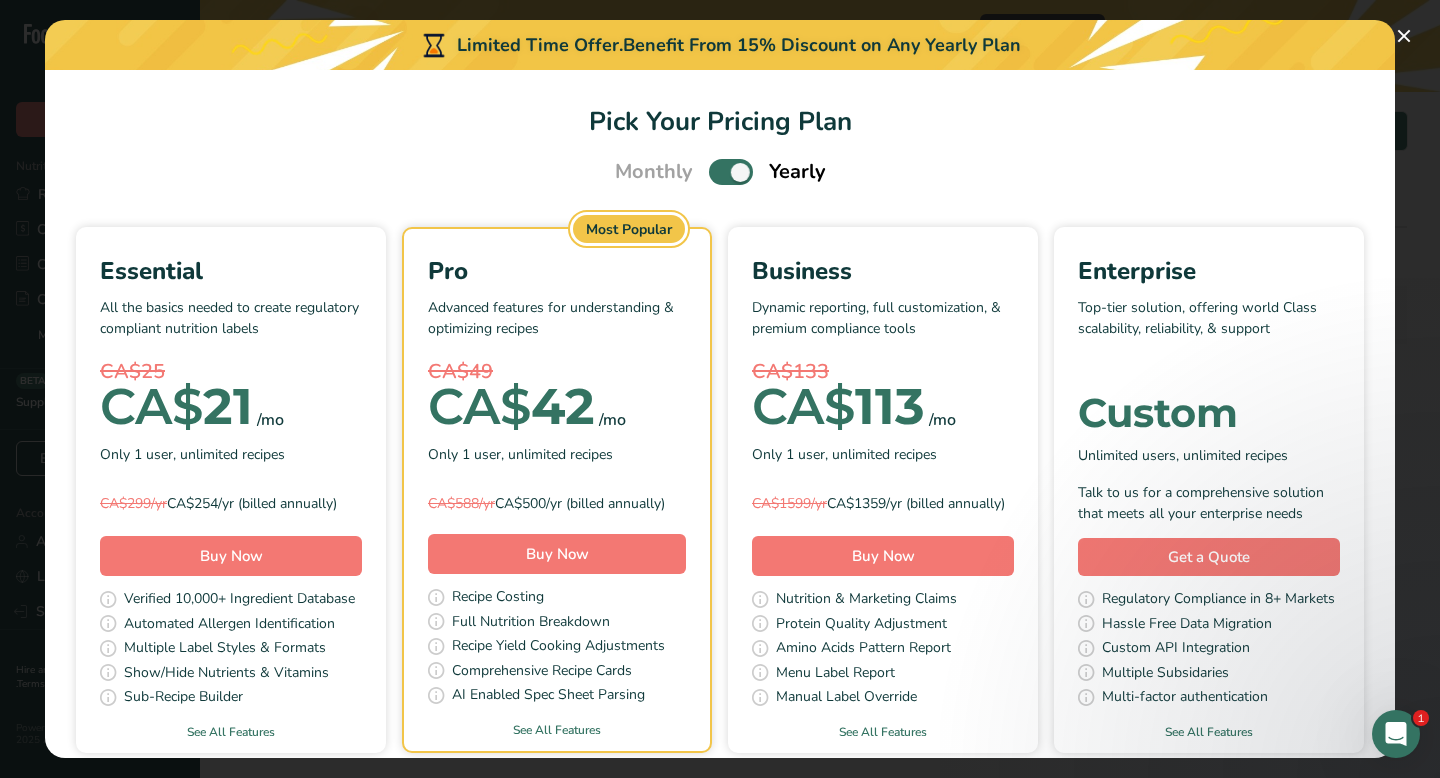 scroll, scrollTop: 0, scrollLeft: 0, axis: both 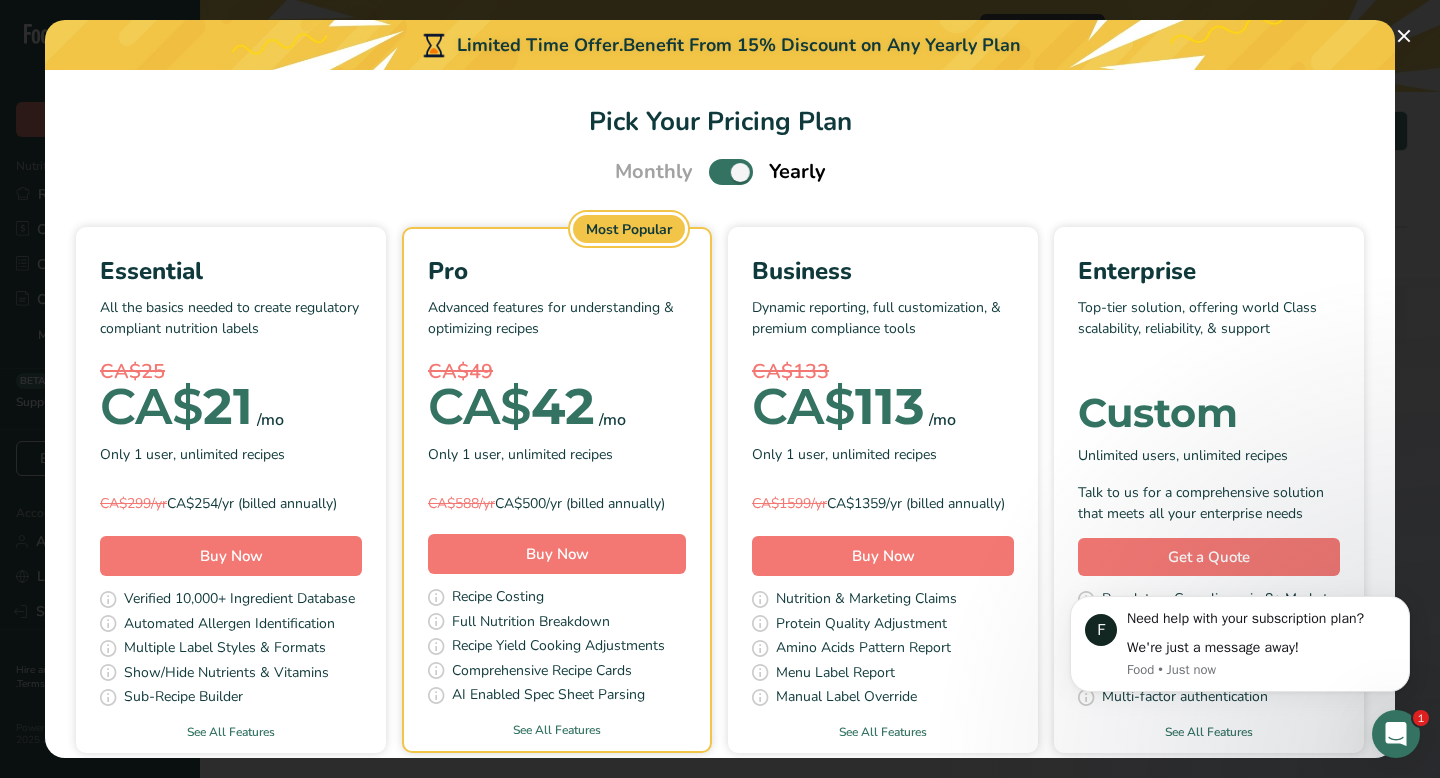 click at bounding box center (731, 171) 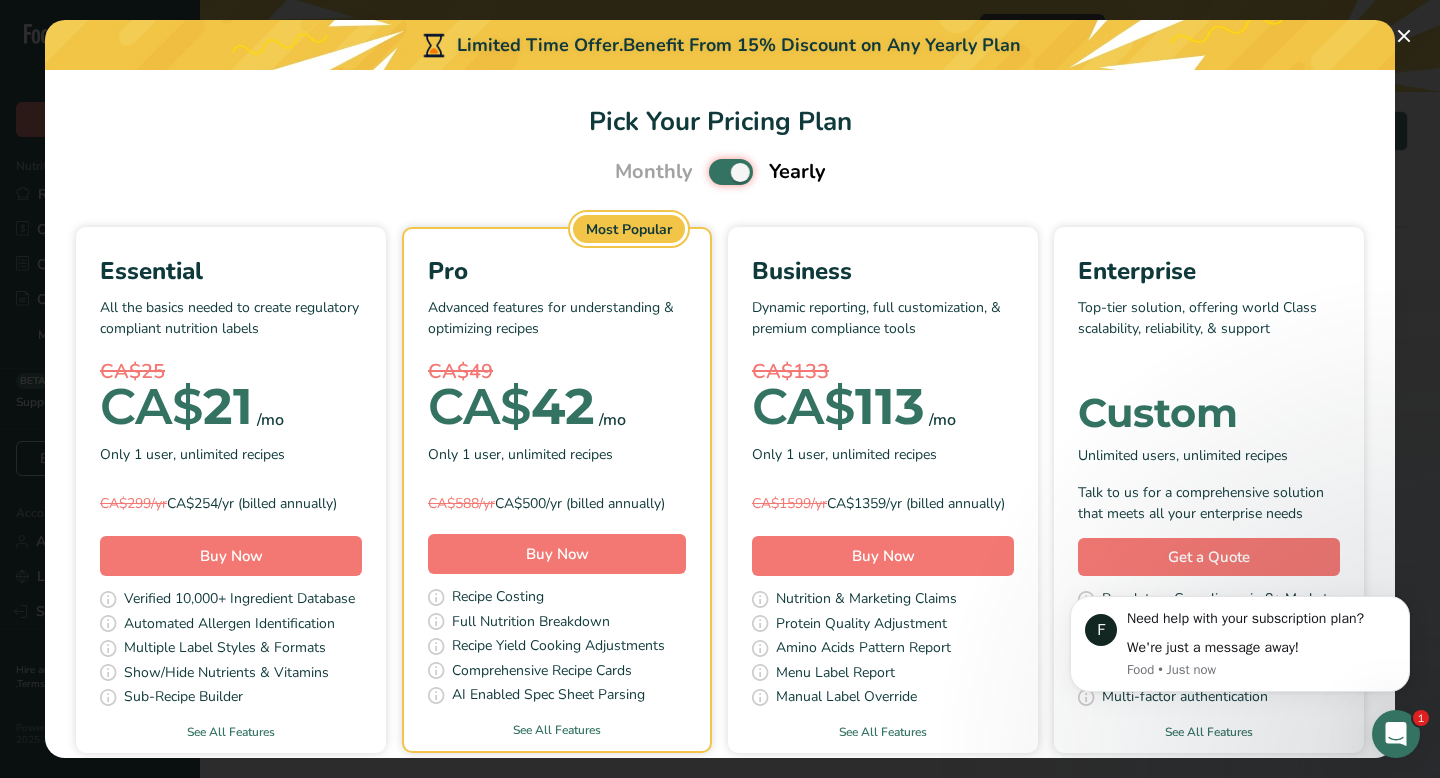 click at bounding box center [715, 172] 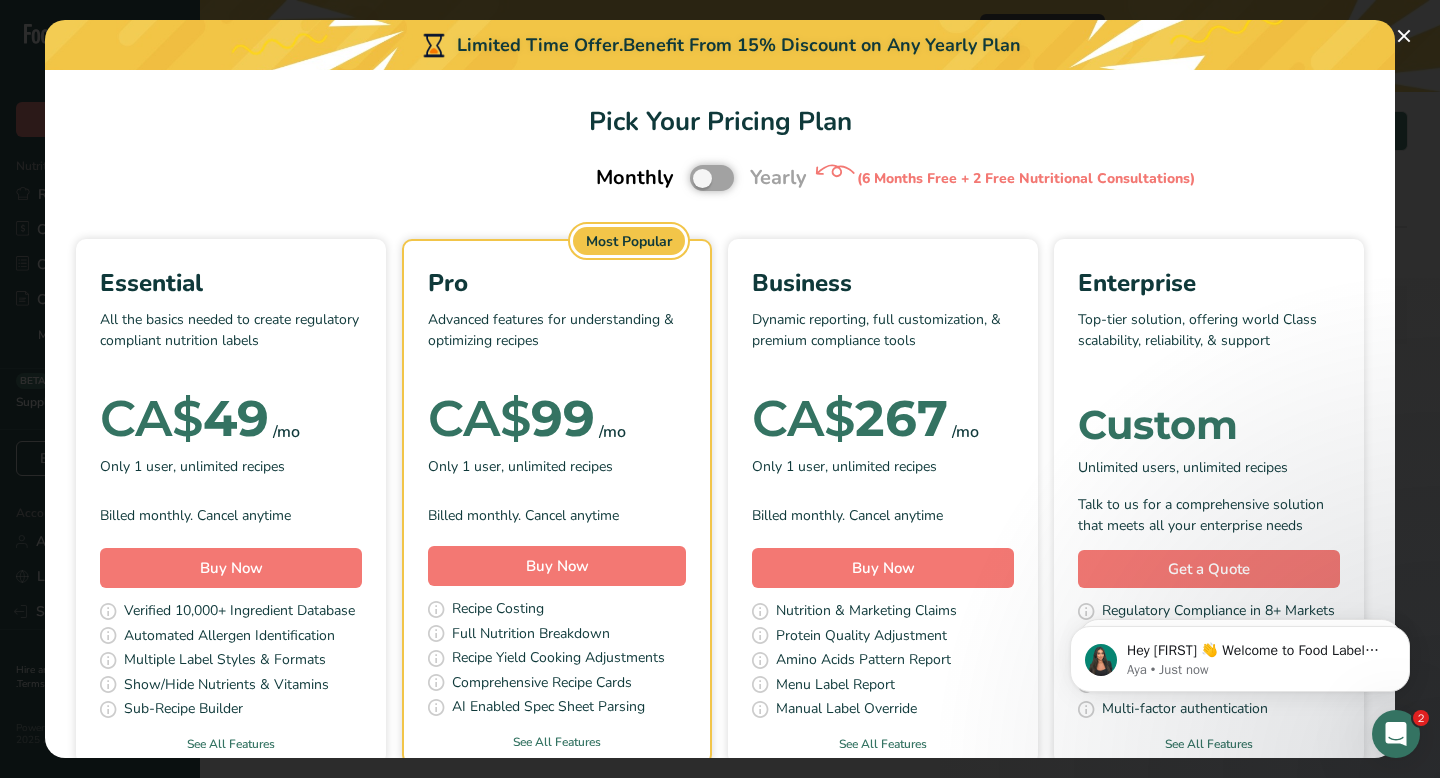 scroll, scrollTop: 89, scrollLeft: 0, axis: vertical 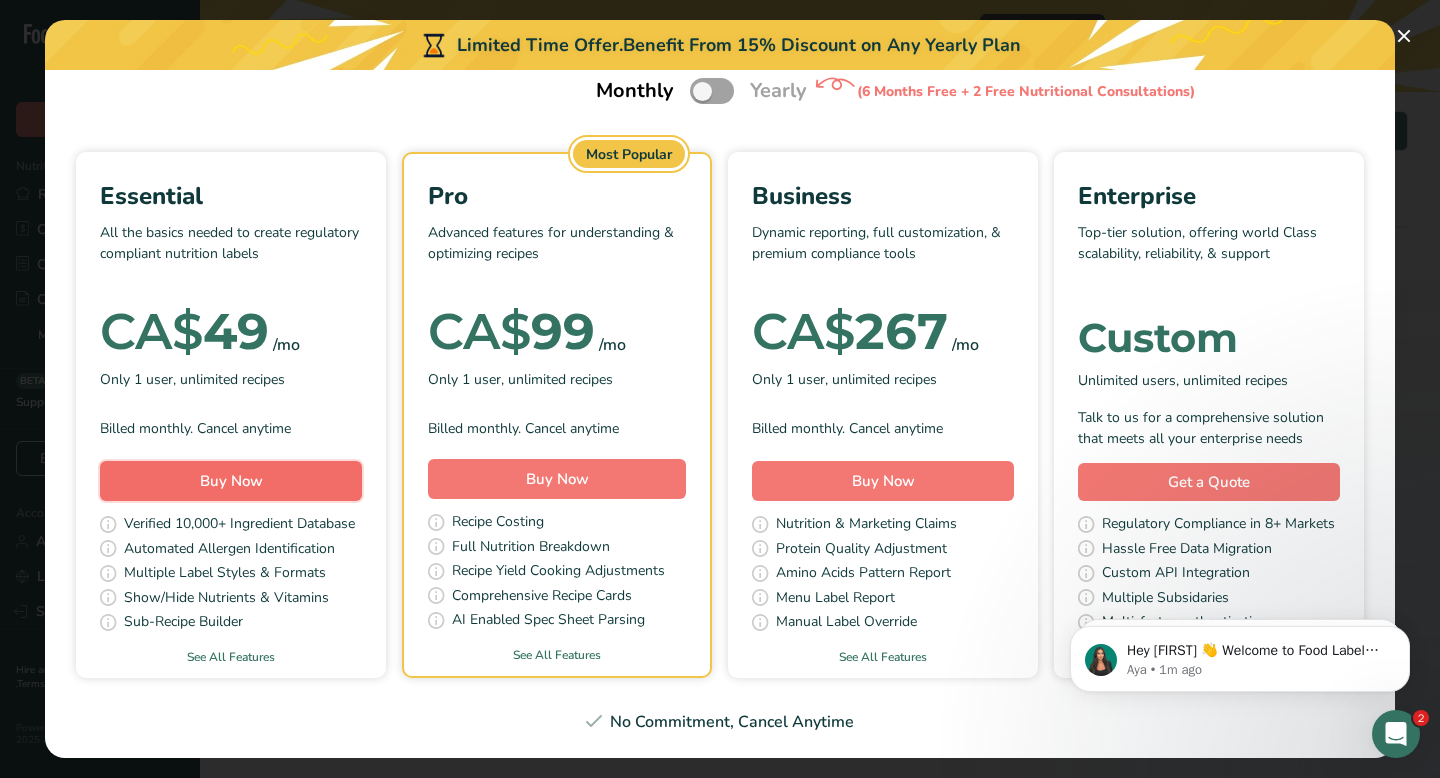 click on "Buy Now" at bounding box center [231, 481] 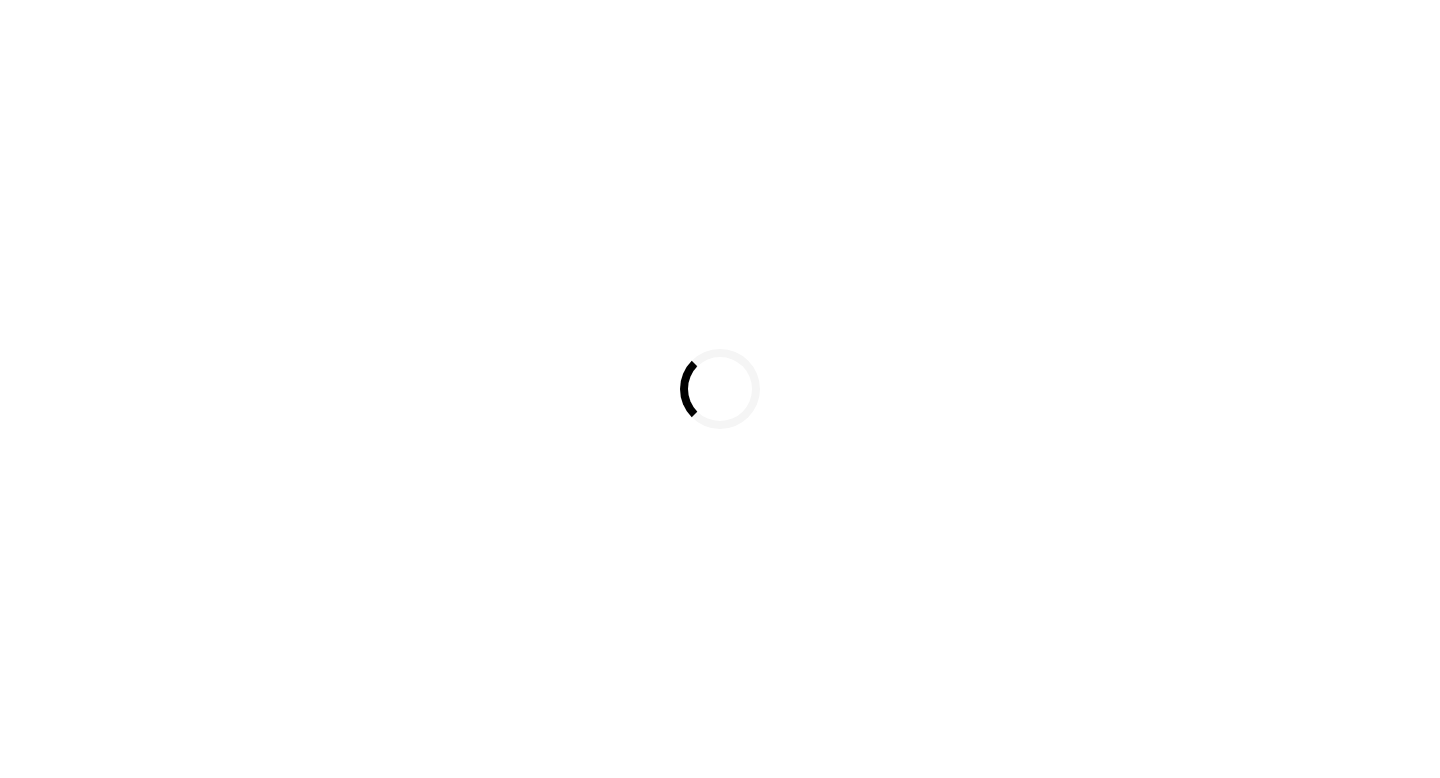 scroll, scrollTop: 0, scrollLeft: 0, axis: both 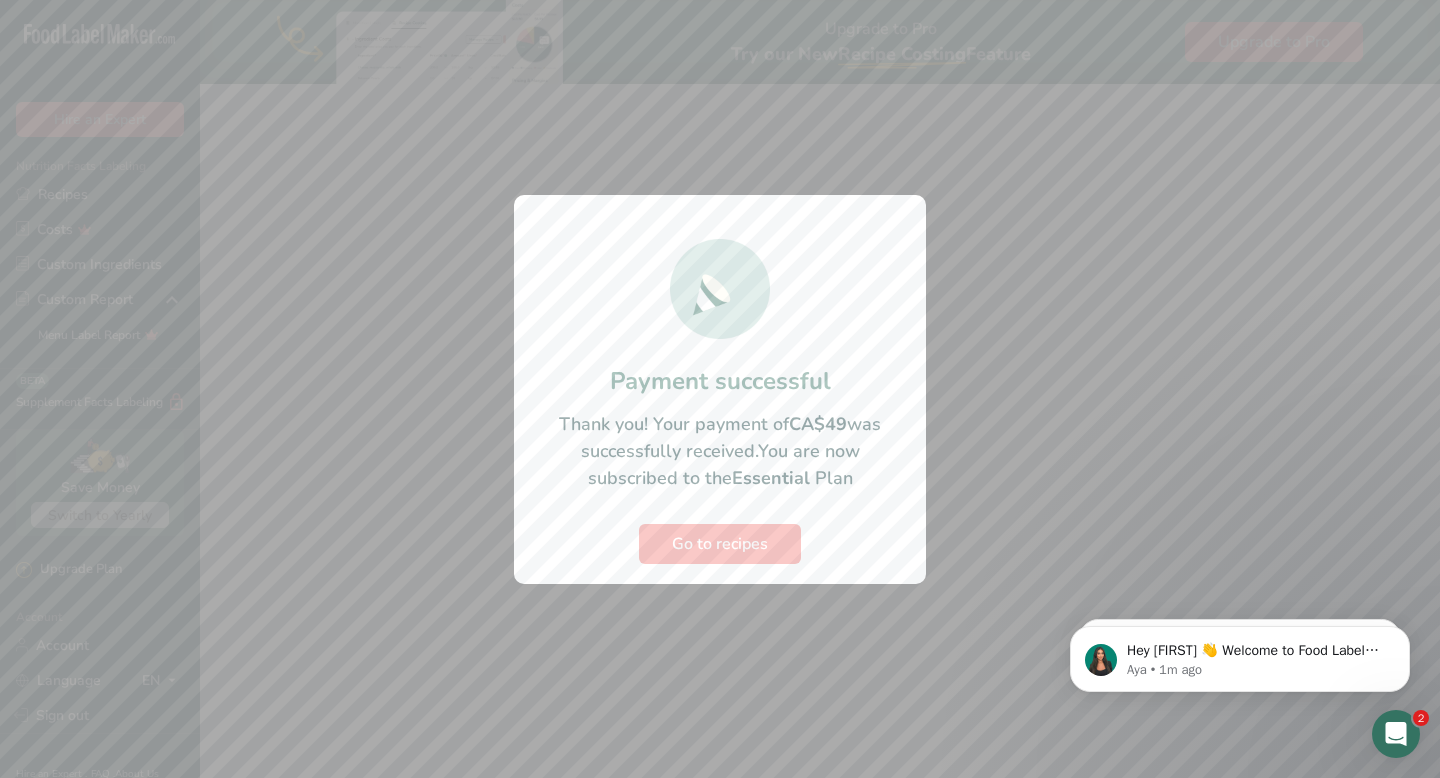 click at bounding box center (720, 389) 